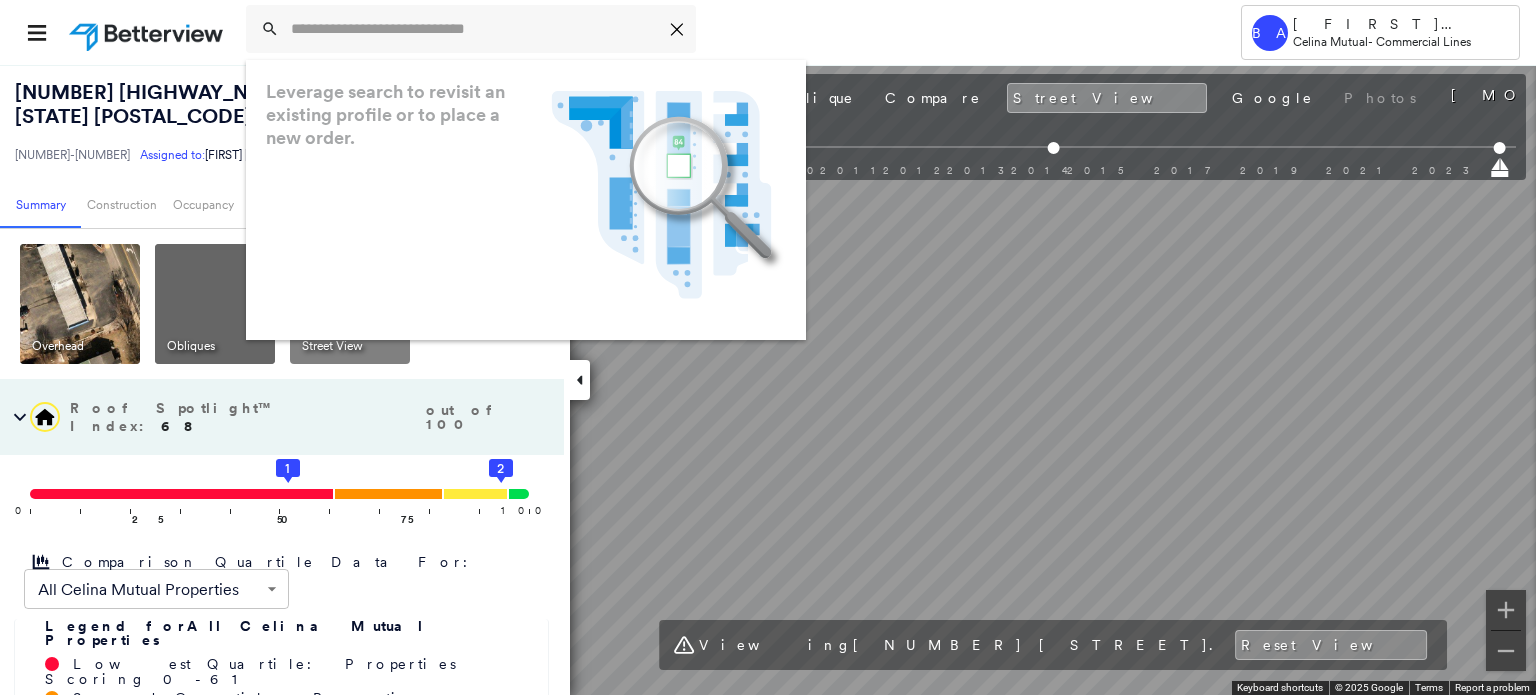 scroll, scrollTop: 0, scrollLeft: 0, axis: both 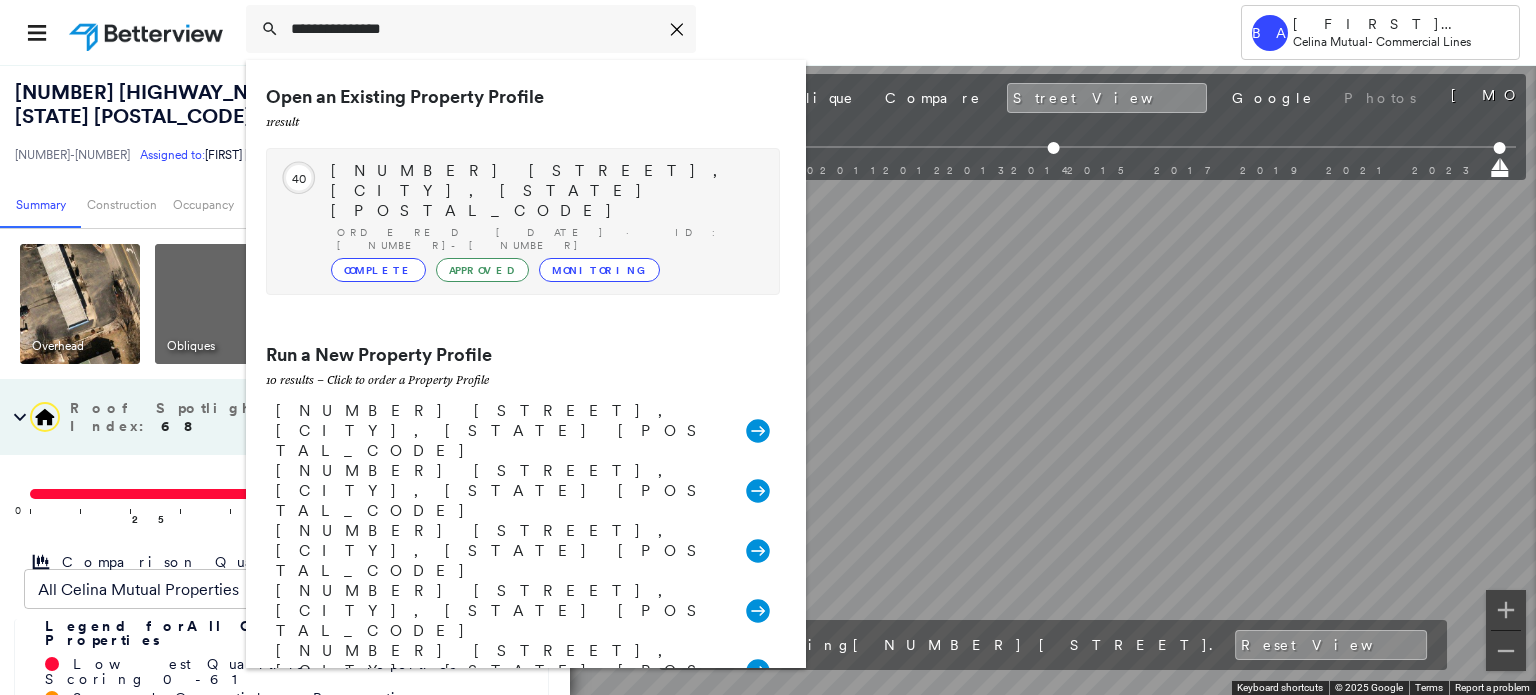 type on "**********" 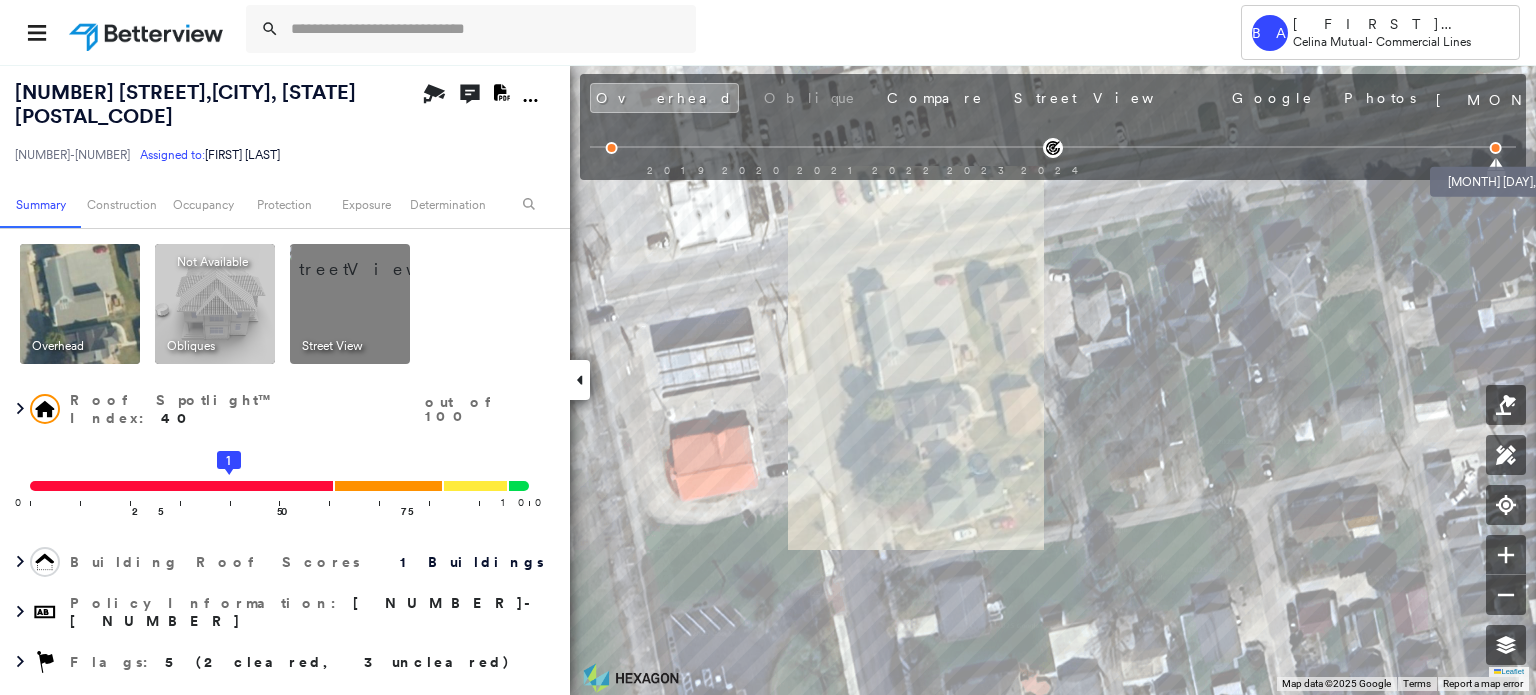 click at bounding box center [1496, 148] 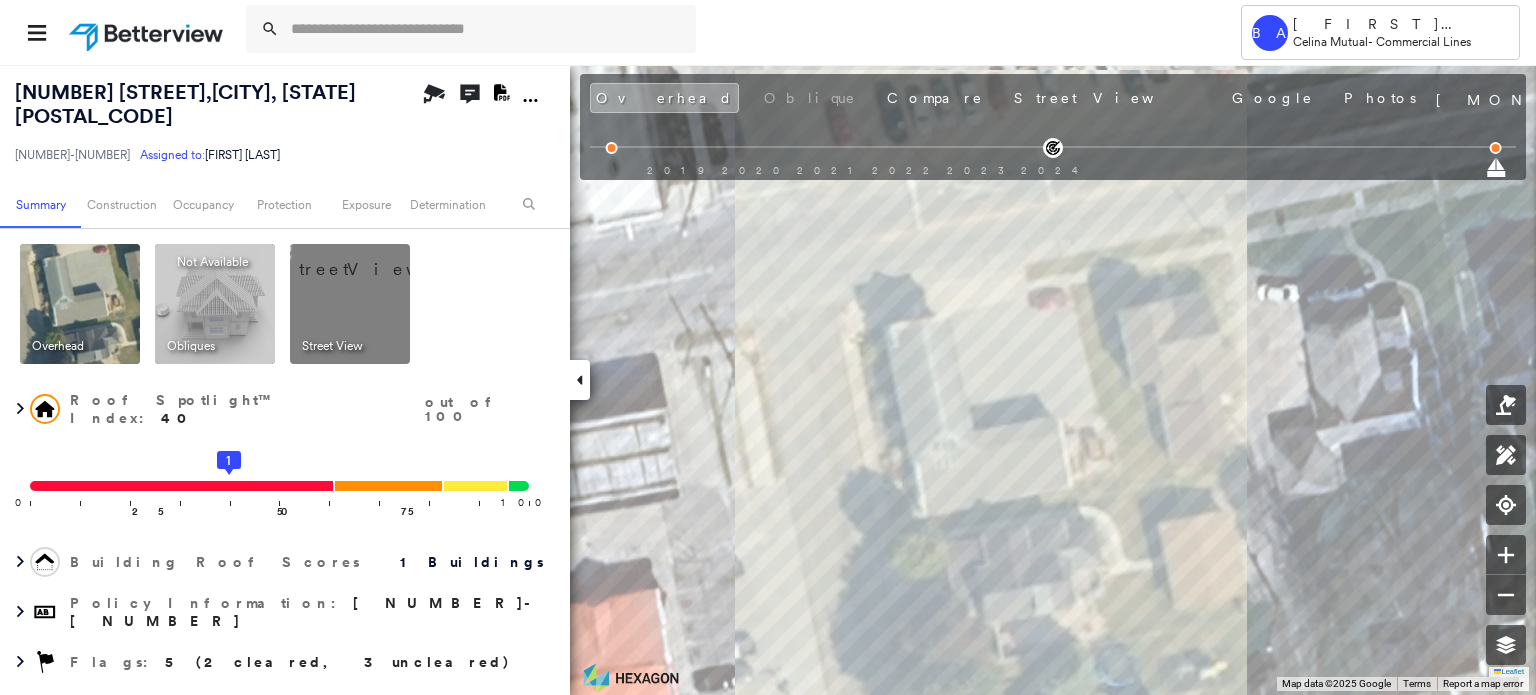 click at bounding box center (374, 259) 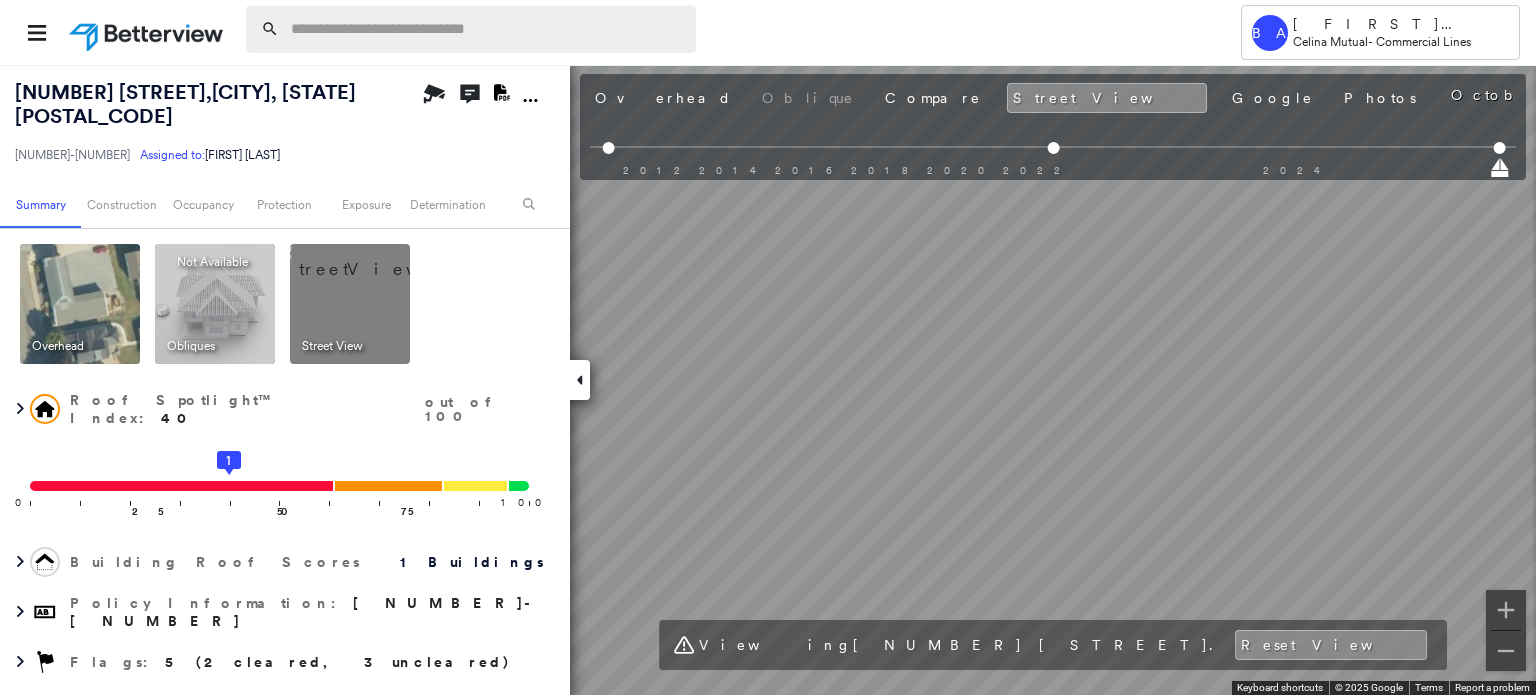 click at bounding box center [487, 29] 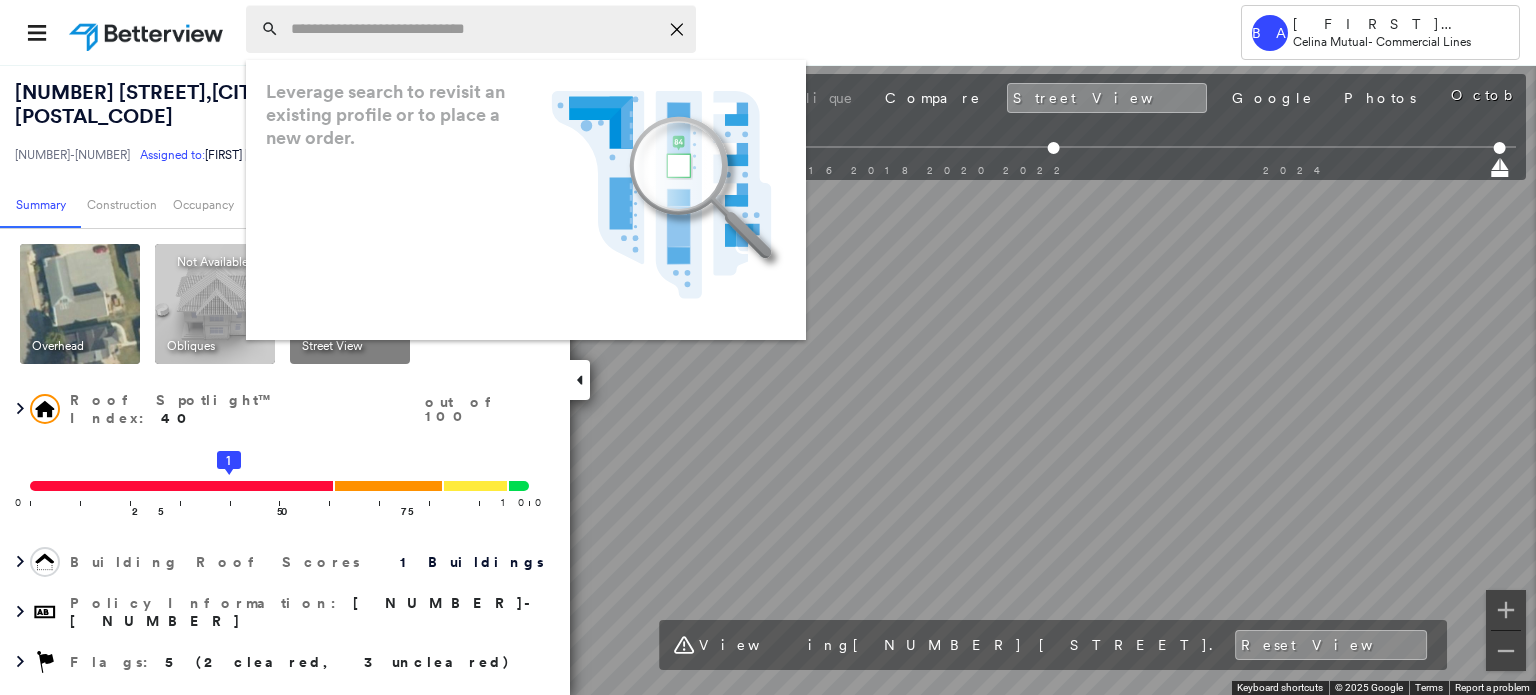 click at bounding box center (474, 29) 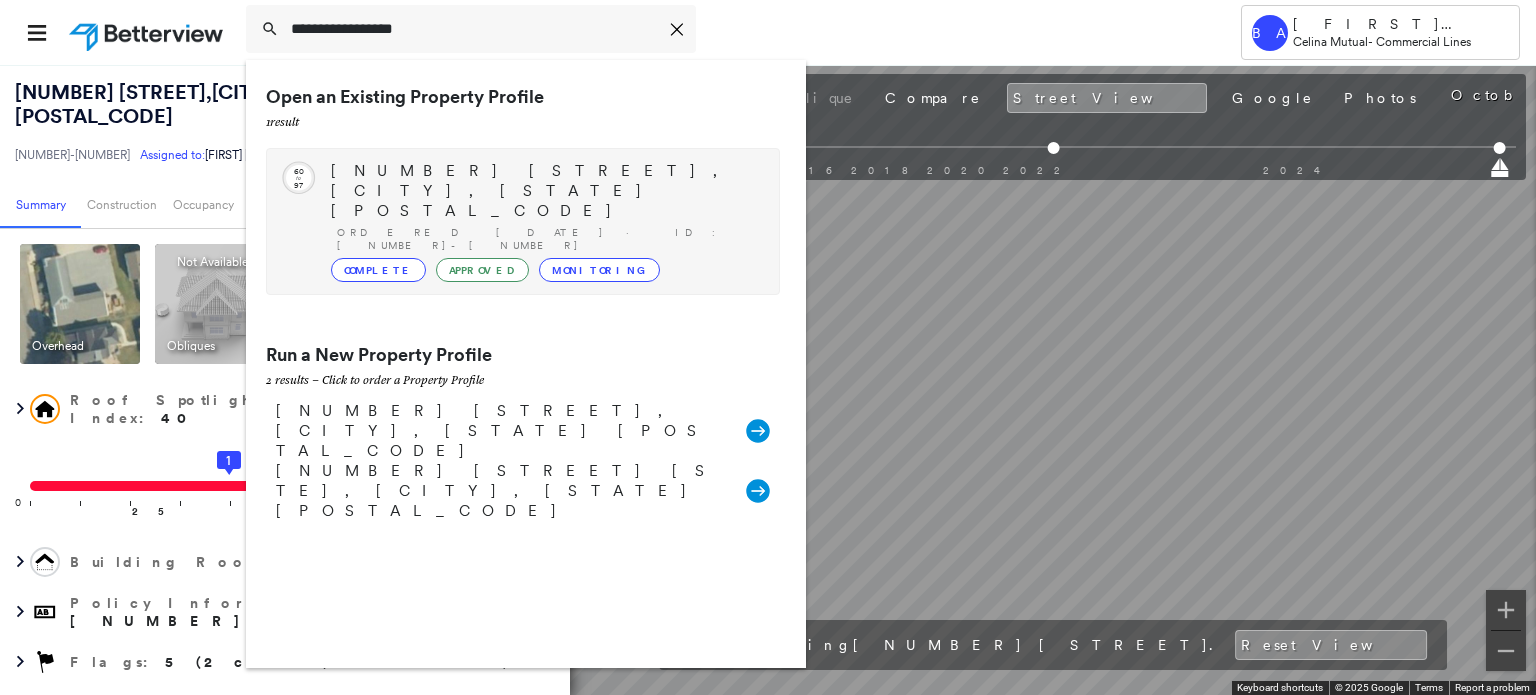 type on "**********" 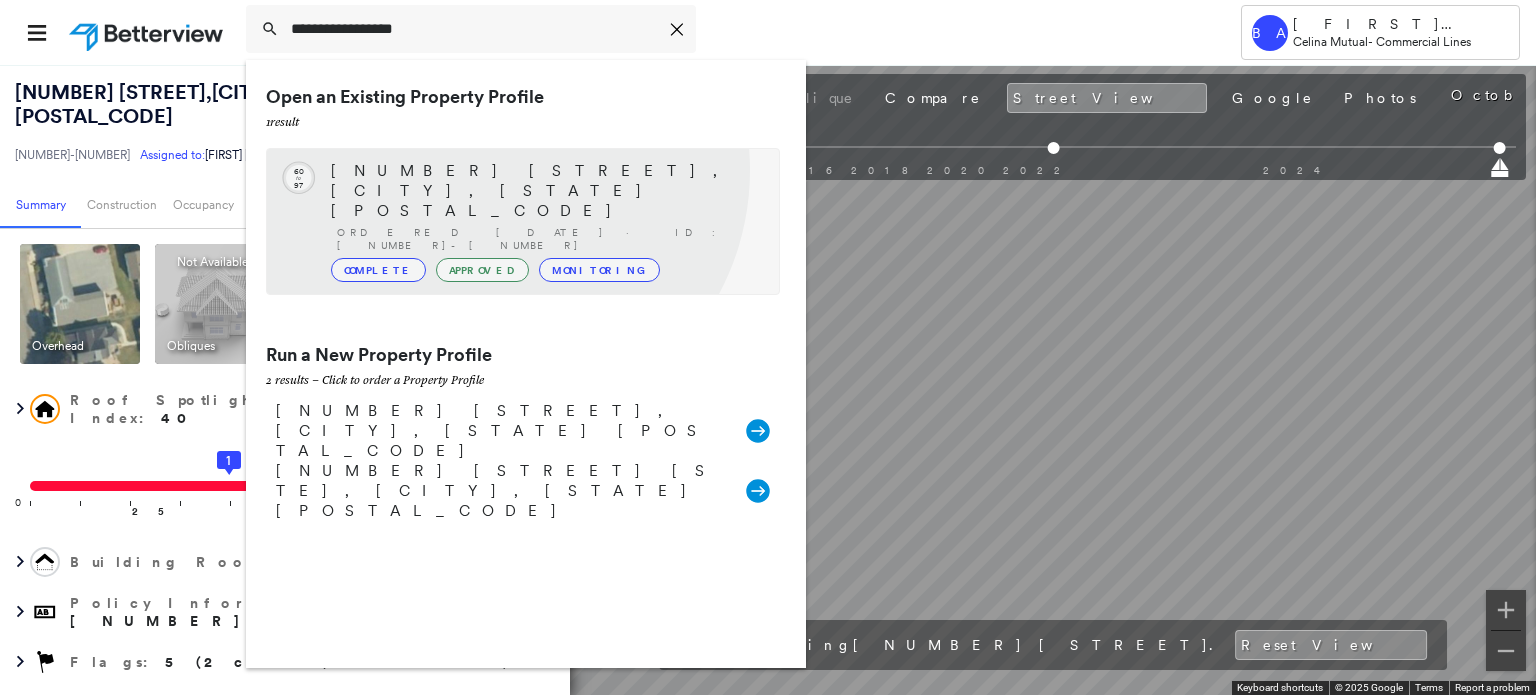 click on "[NUMBER] [STREET], [CITY], [STATE] [POSTAL_CODE]" at bounding box center (545, 191) 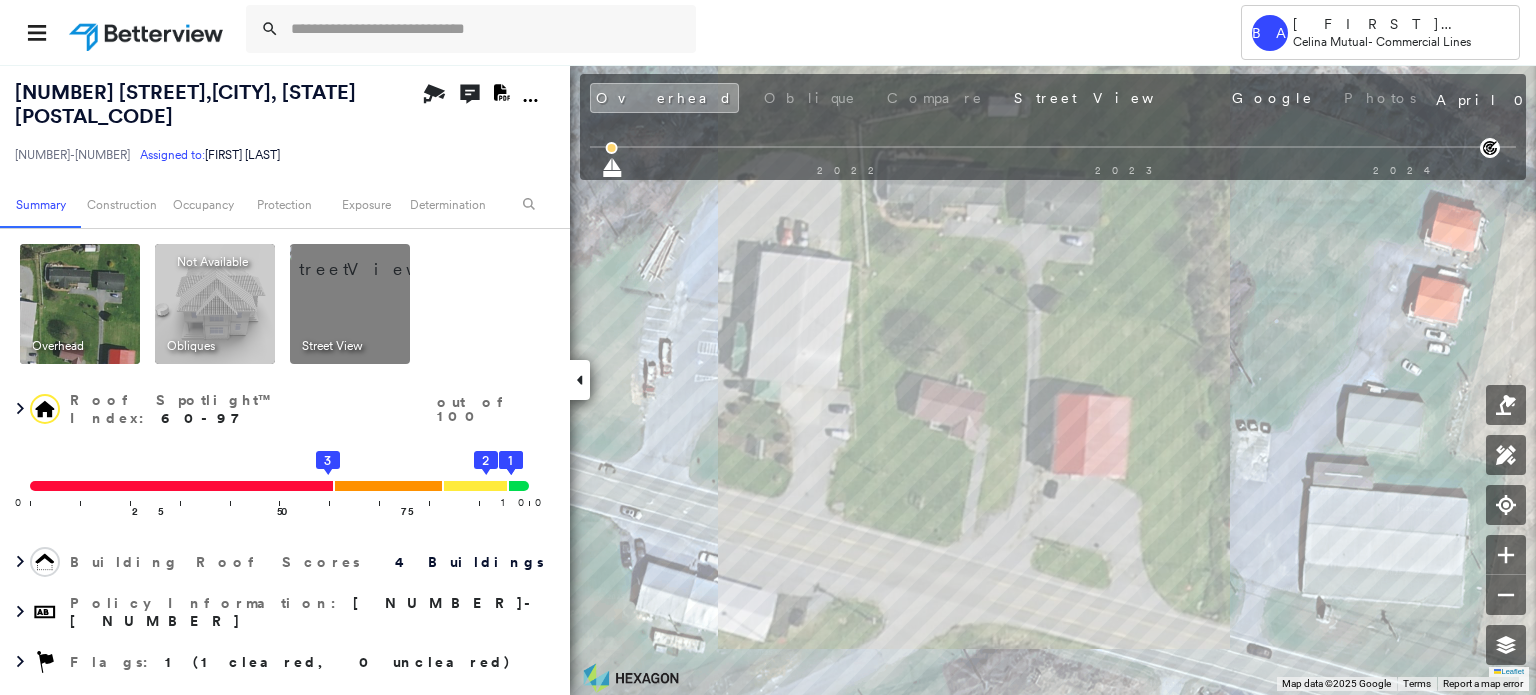 click at bounding box center (374, 259) 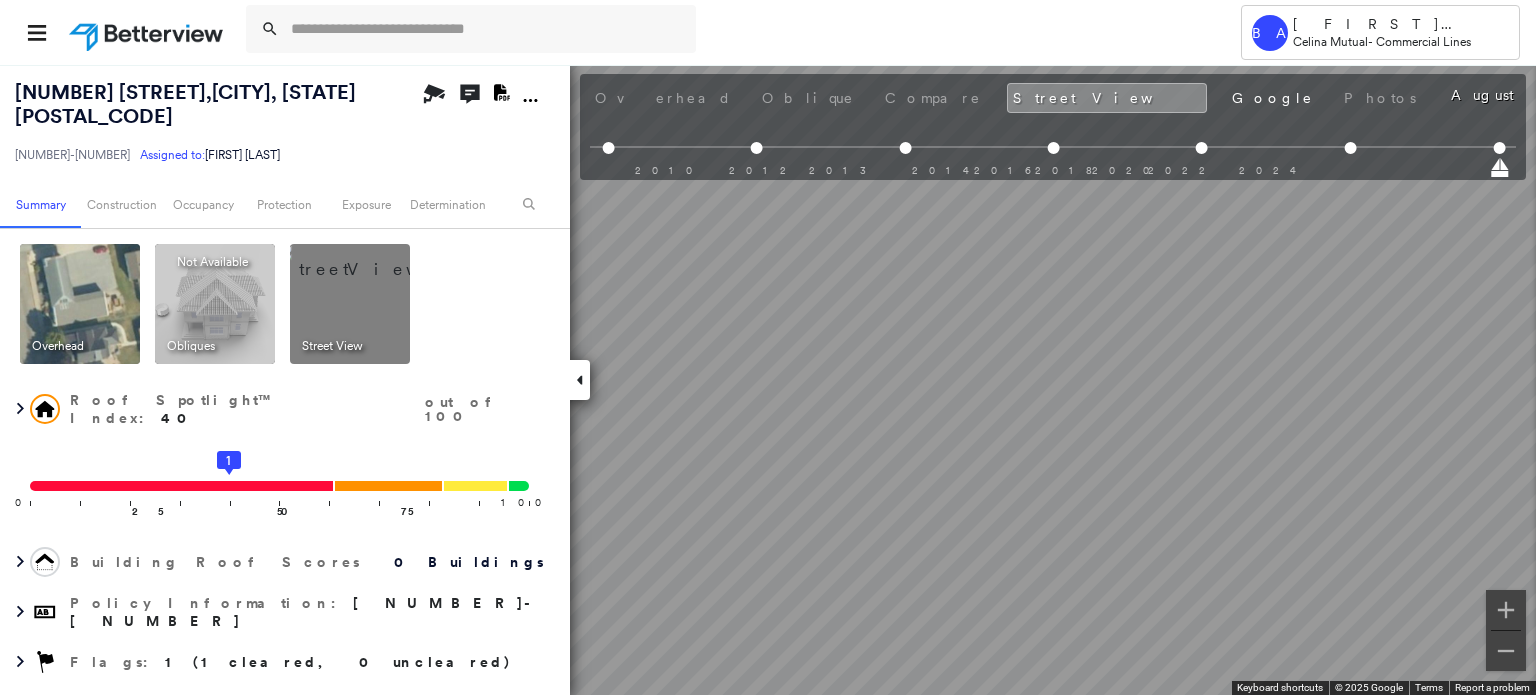 scroll, scrollTop: 0, scrollLeft: 229, axis: horizontal 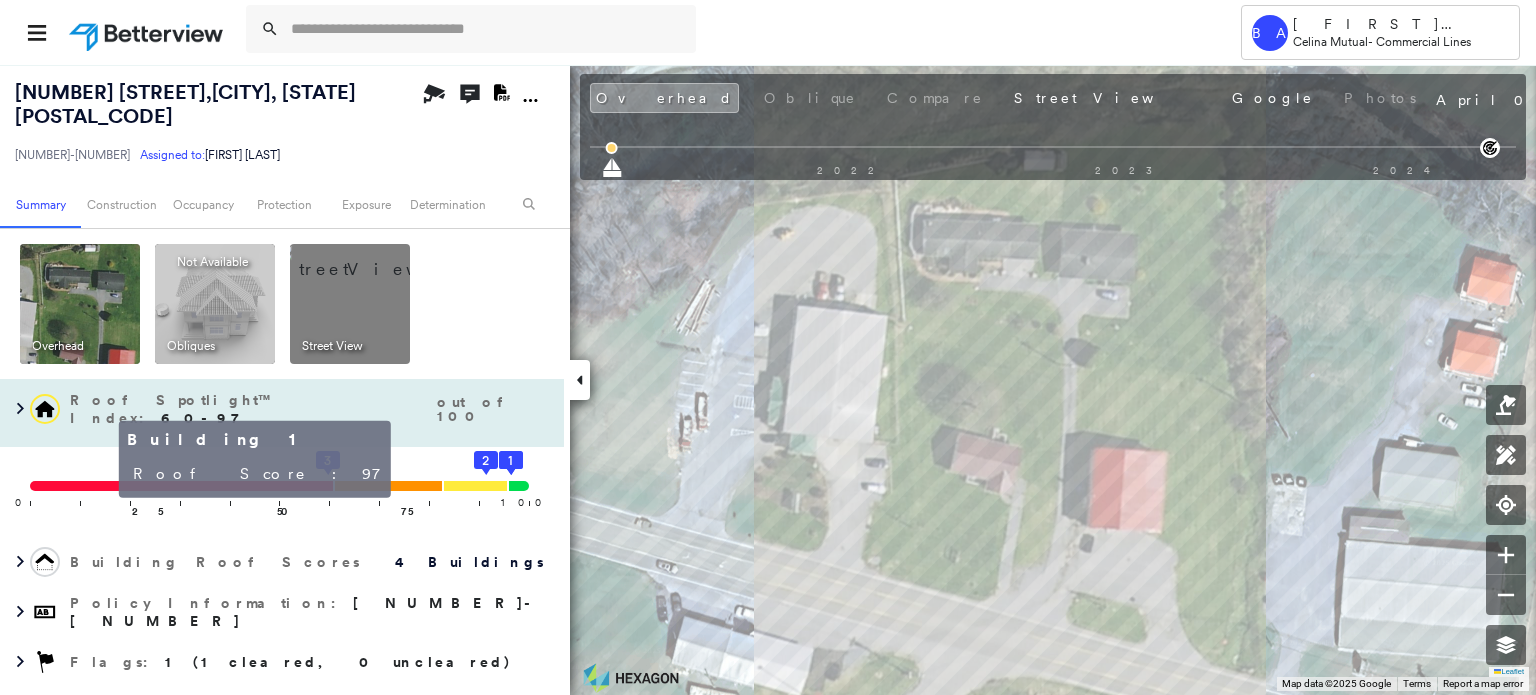 click 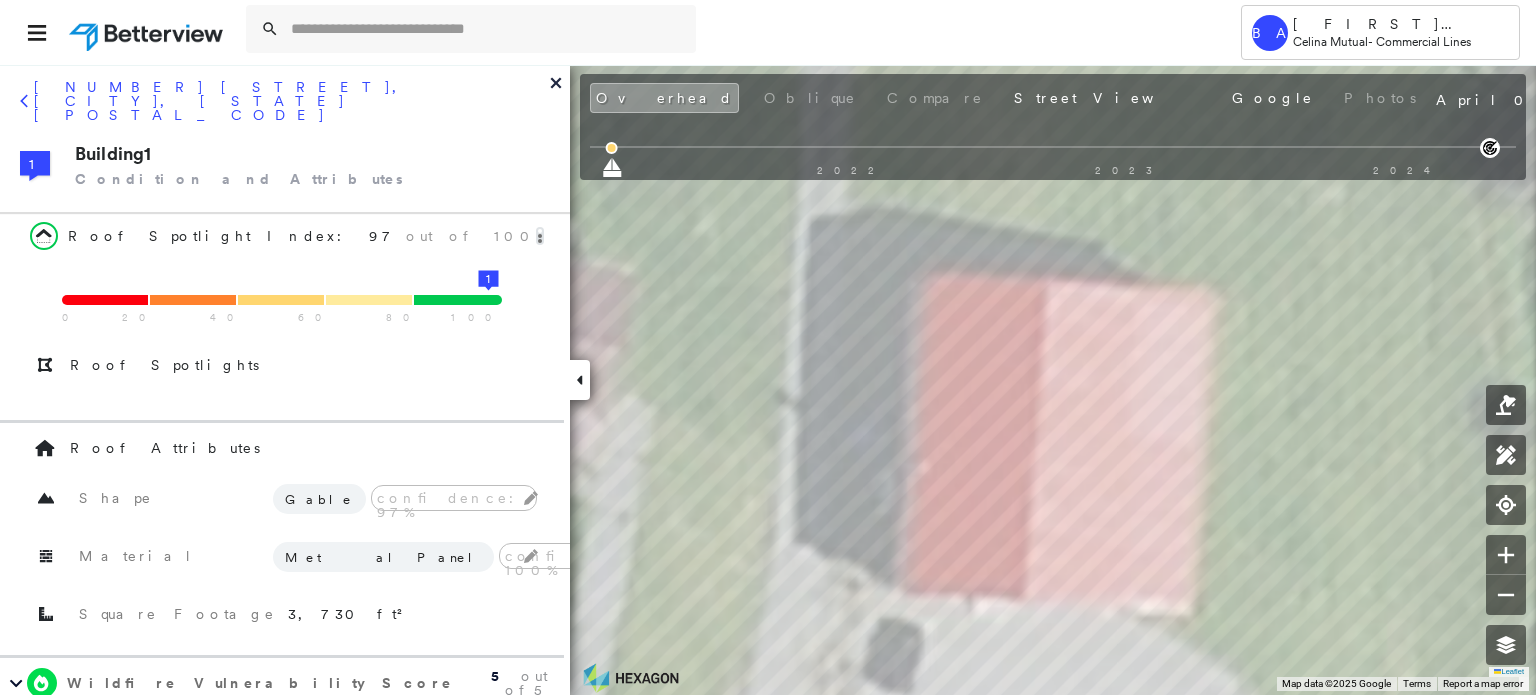 click 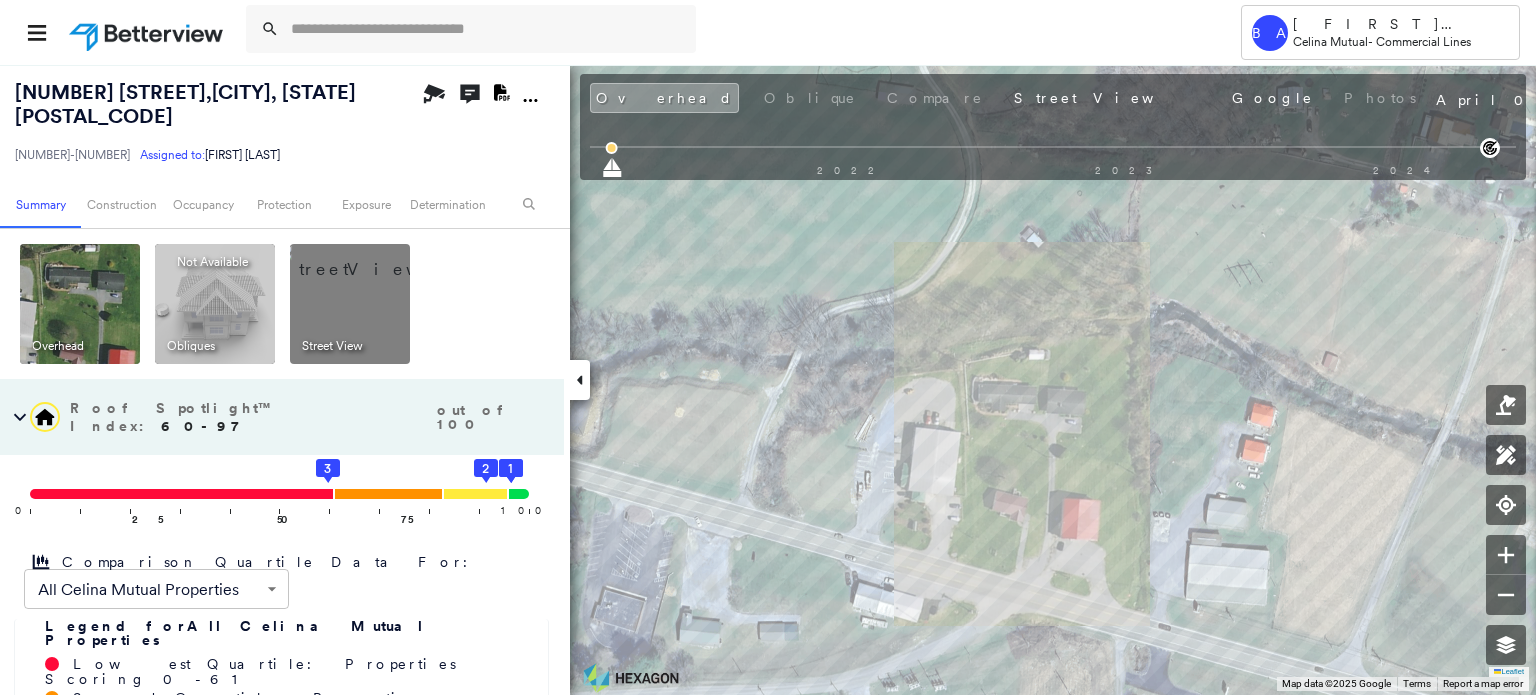 click at bounding box center (374, 259) 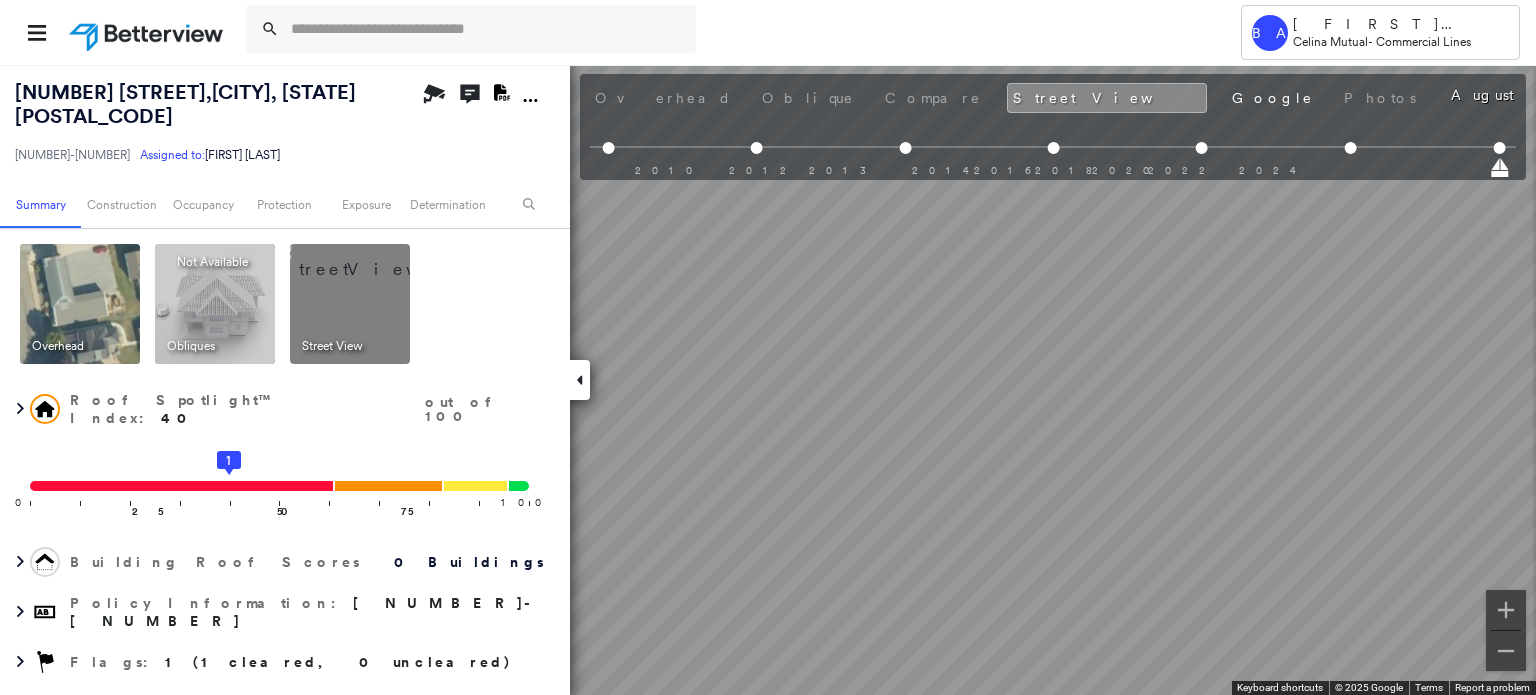 scroll, scrollTop: 0, scrollLeft: 229, axis: horizontal 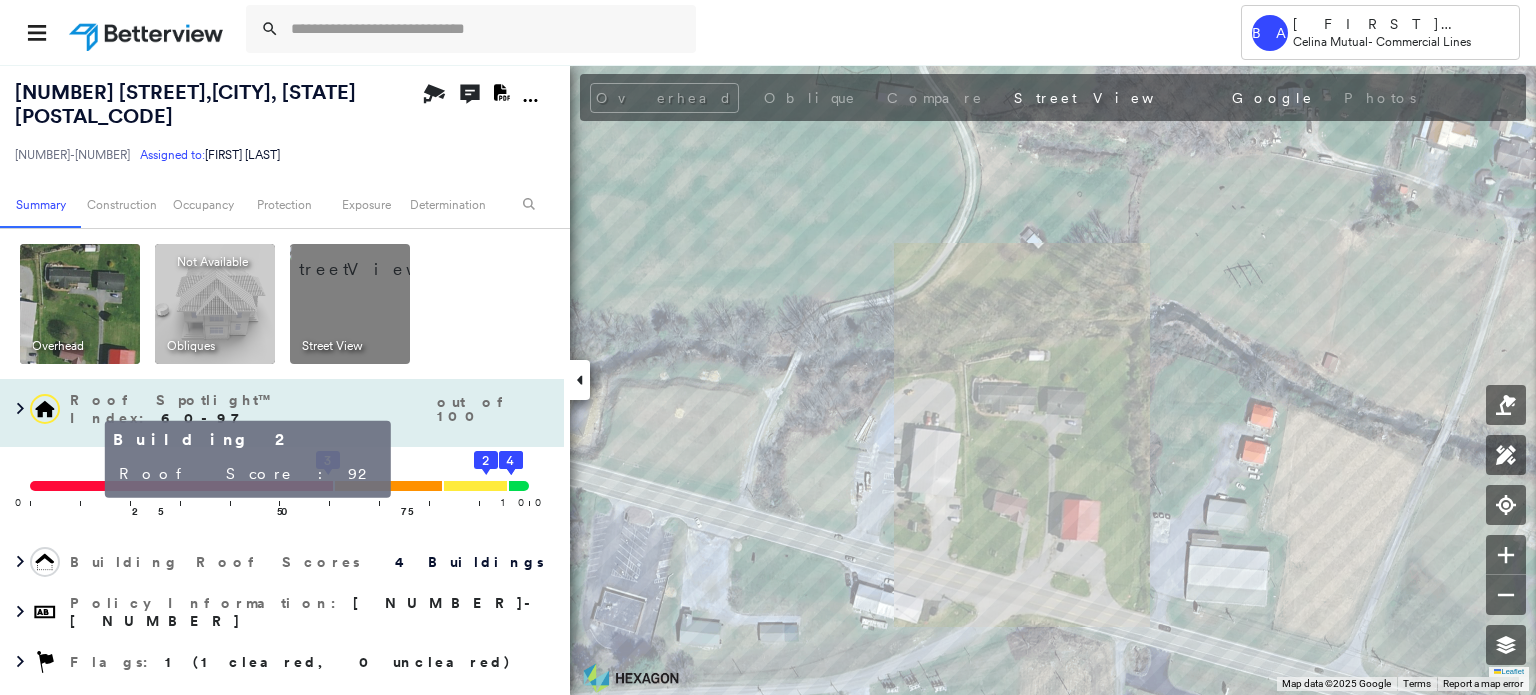 click 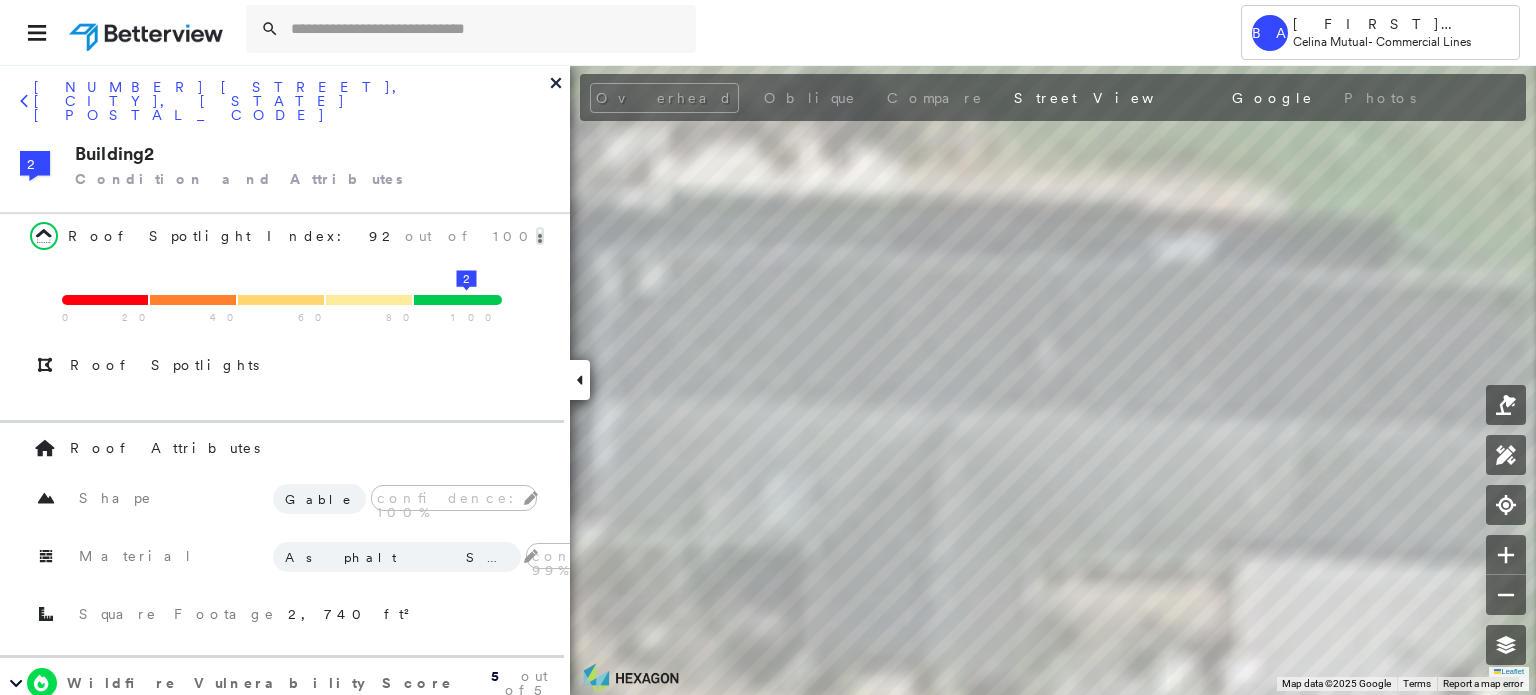 click 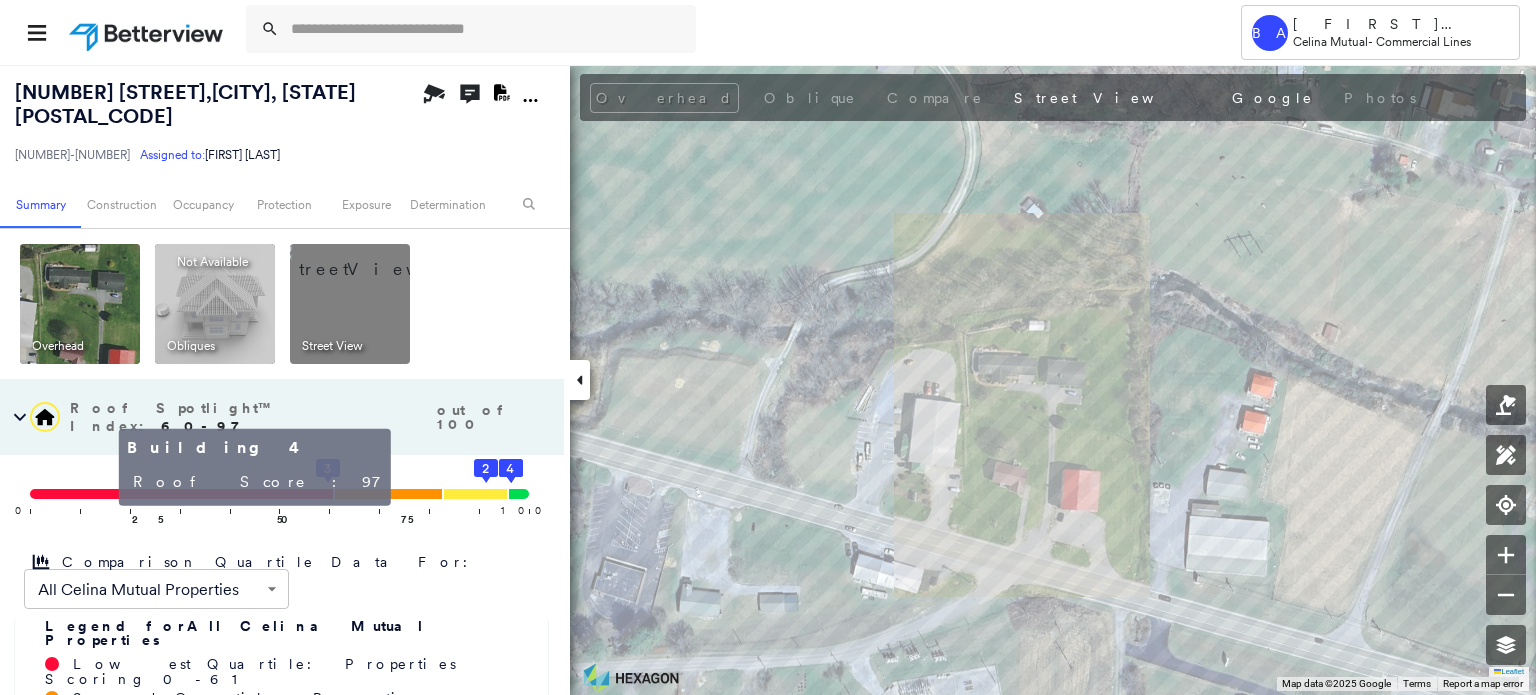 click 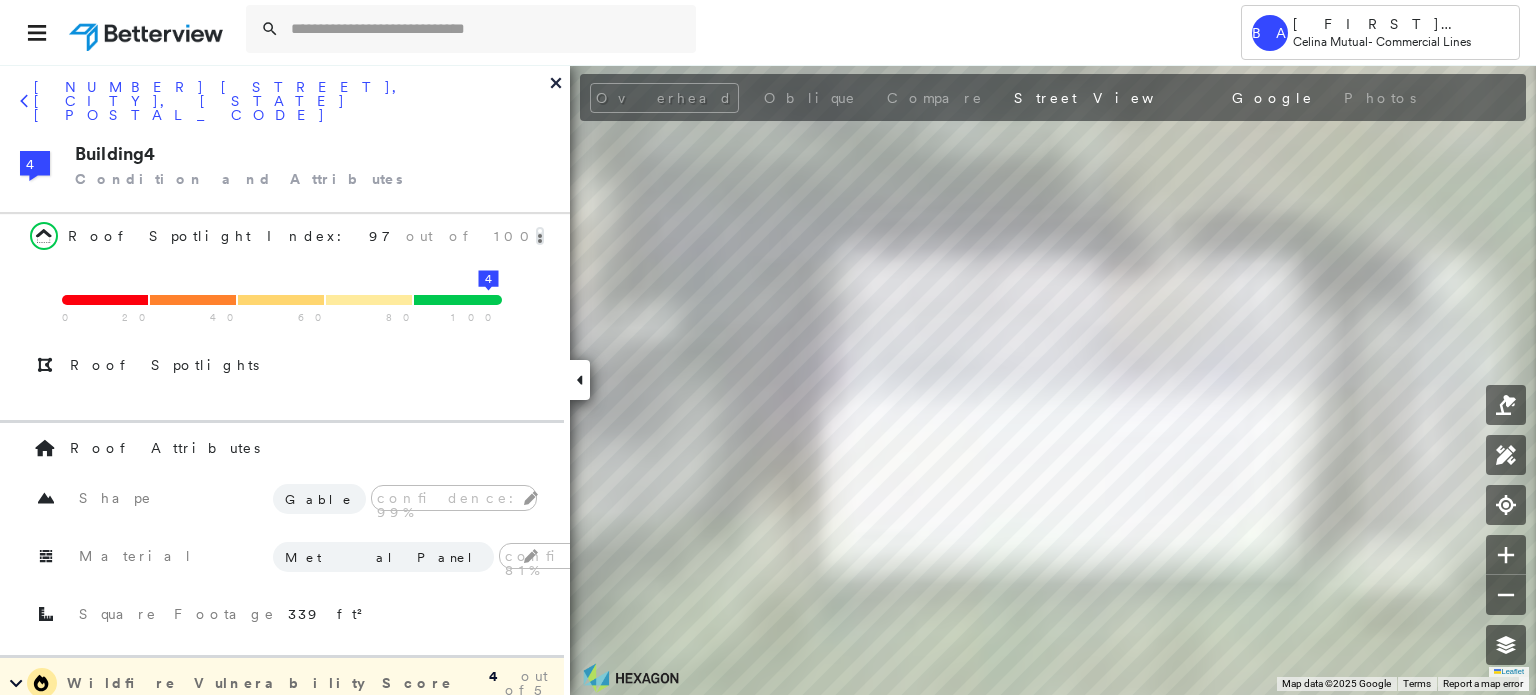 click on "[NUMBER] [STREET], [CITY], [STATE] [POSTAL_CODE]" at bounding box center [285, 108] 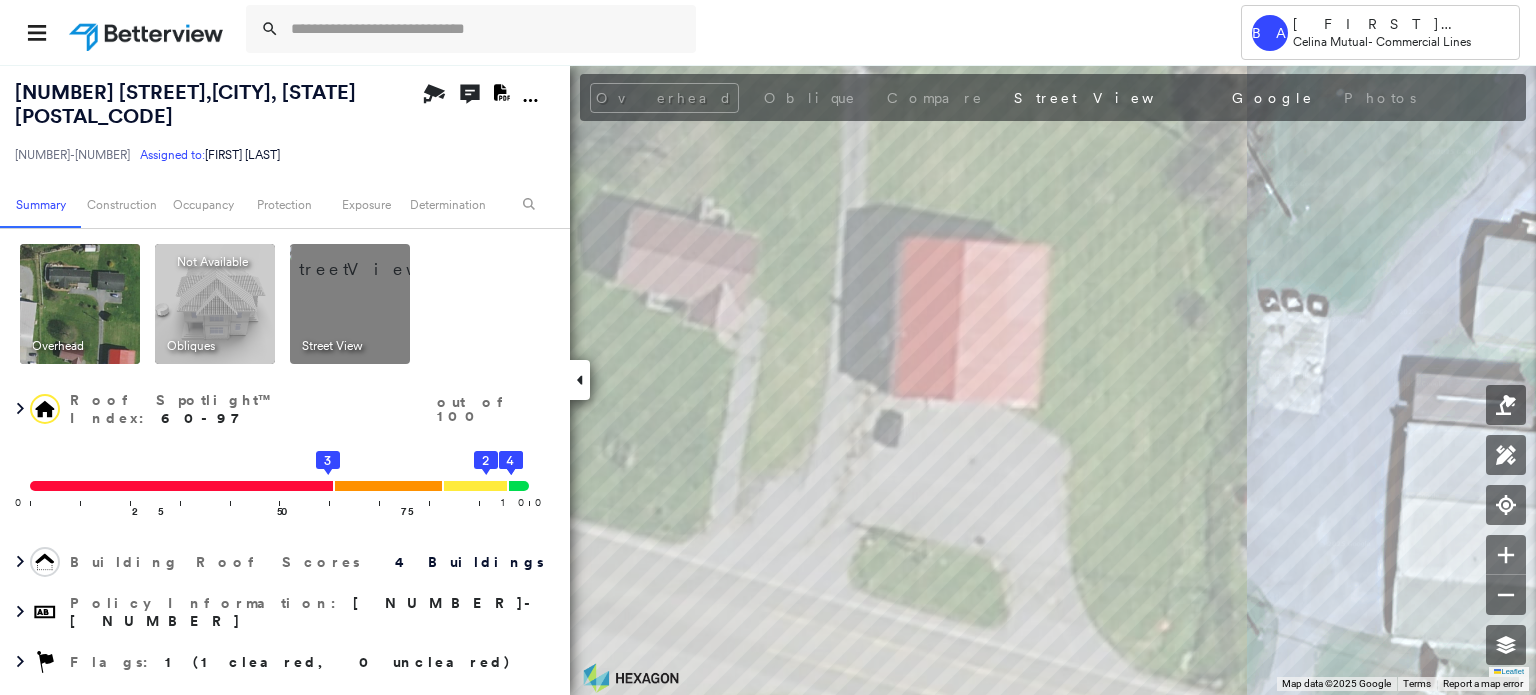 click at bounding box center (374, 259) 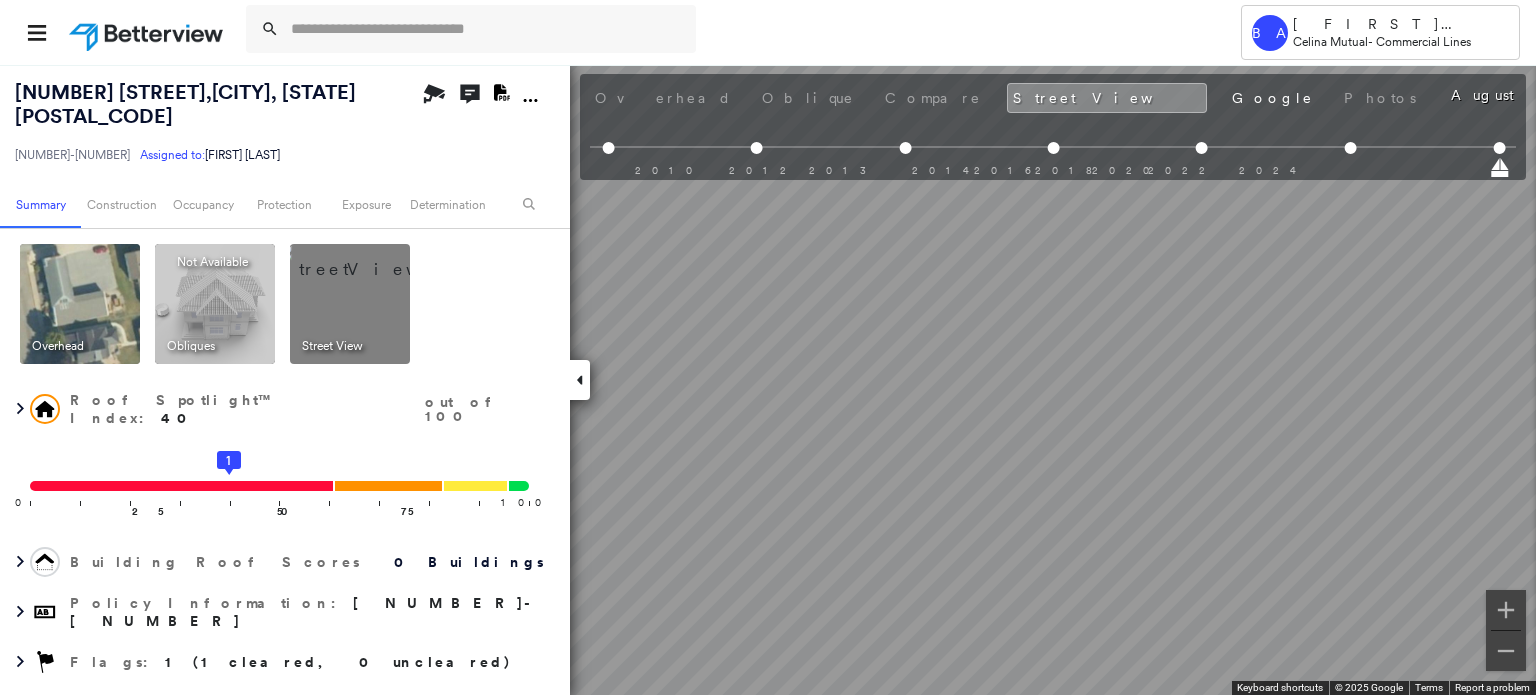 scroll, scrollTop: 0, scrollLeft: 229, axis: horizontal 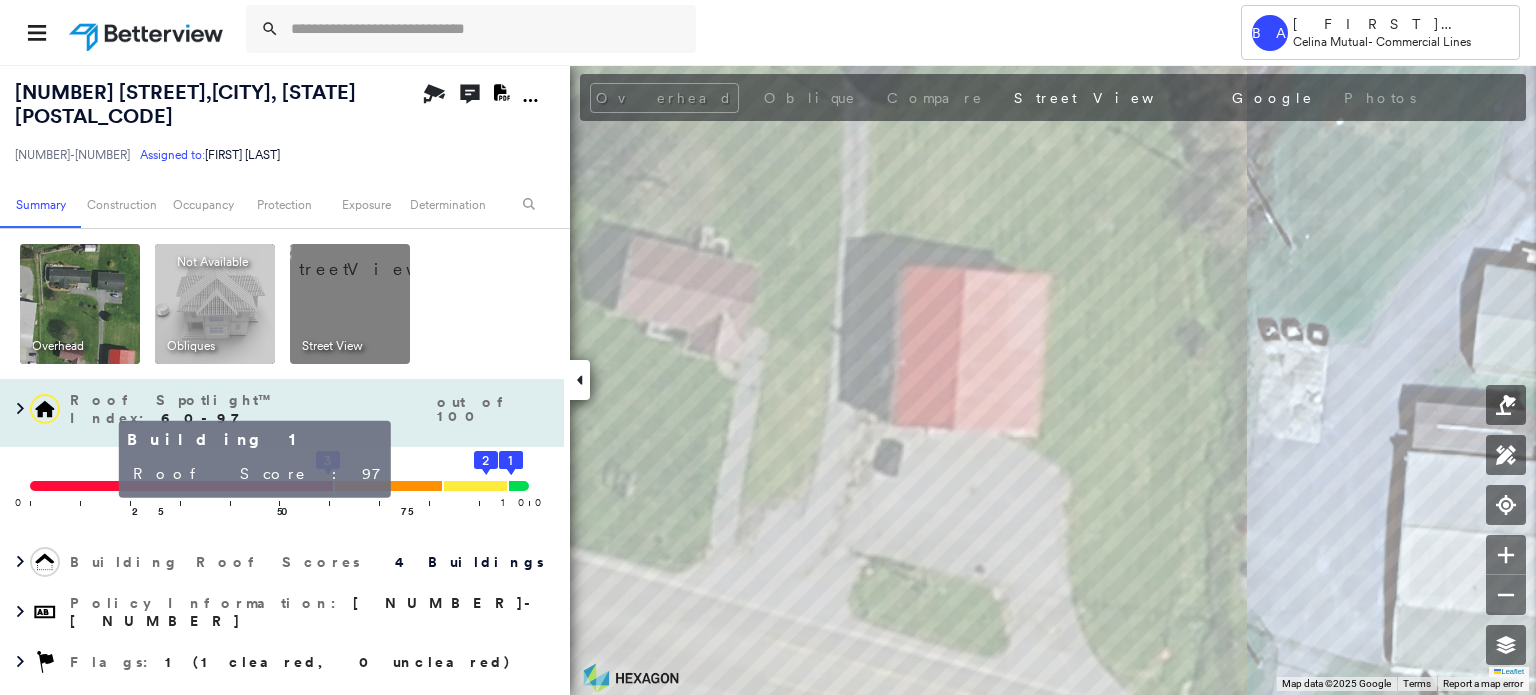 click 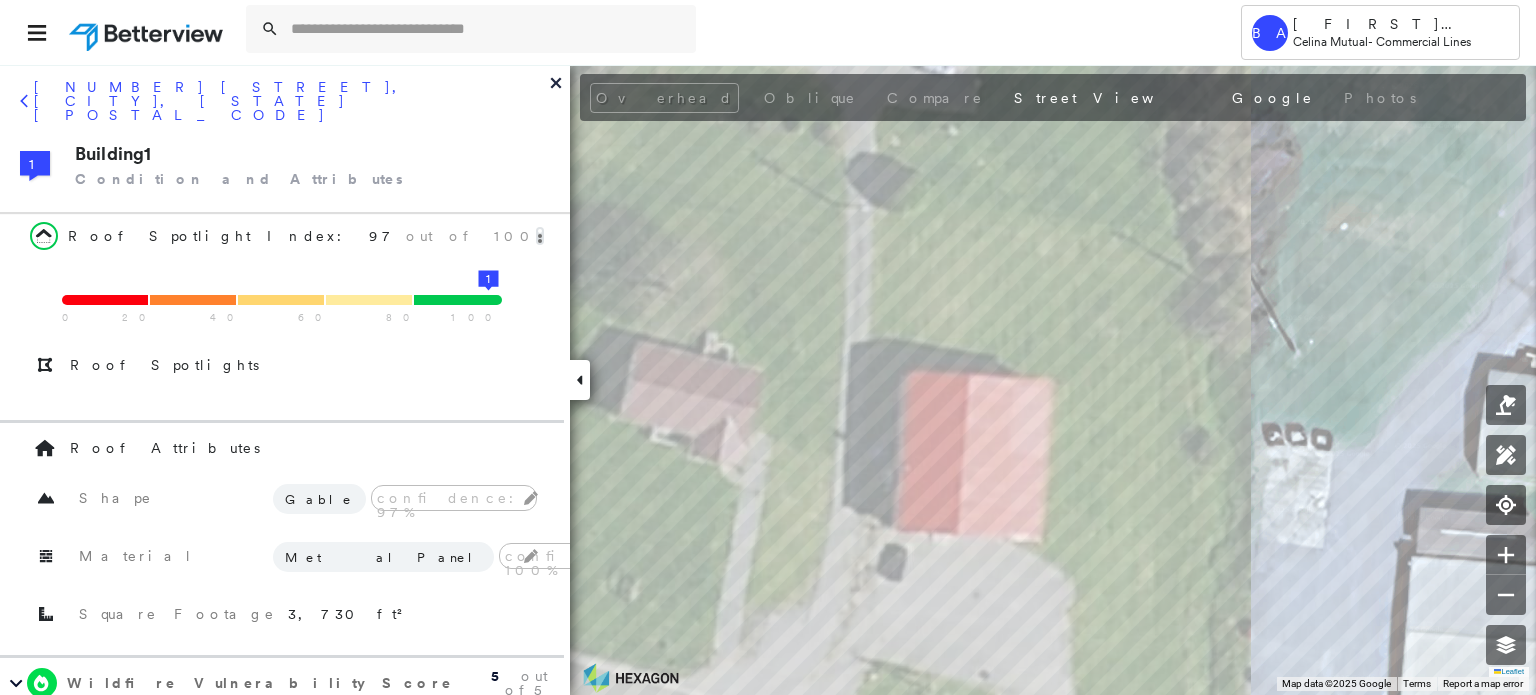 click 